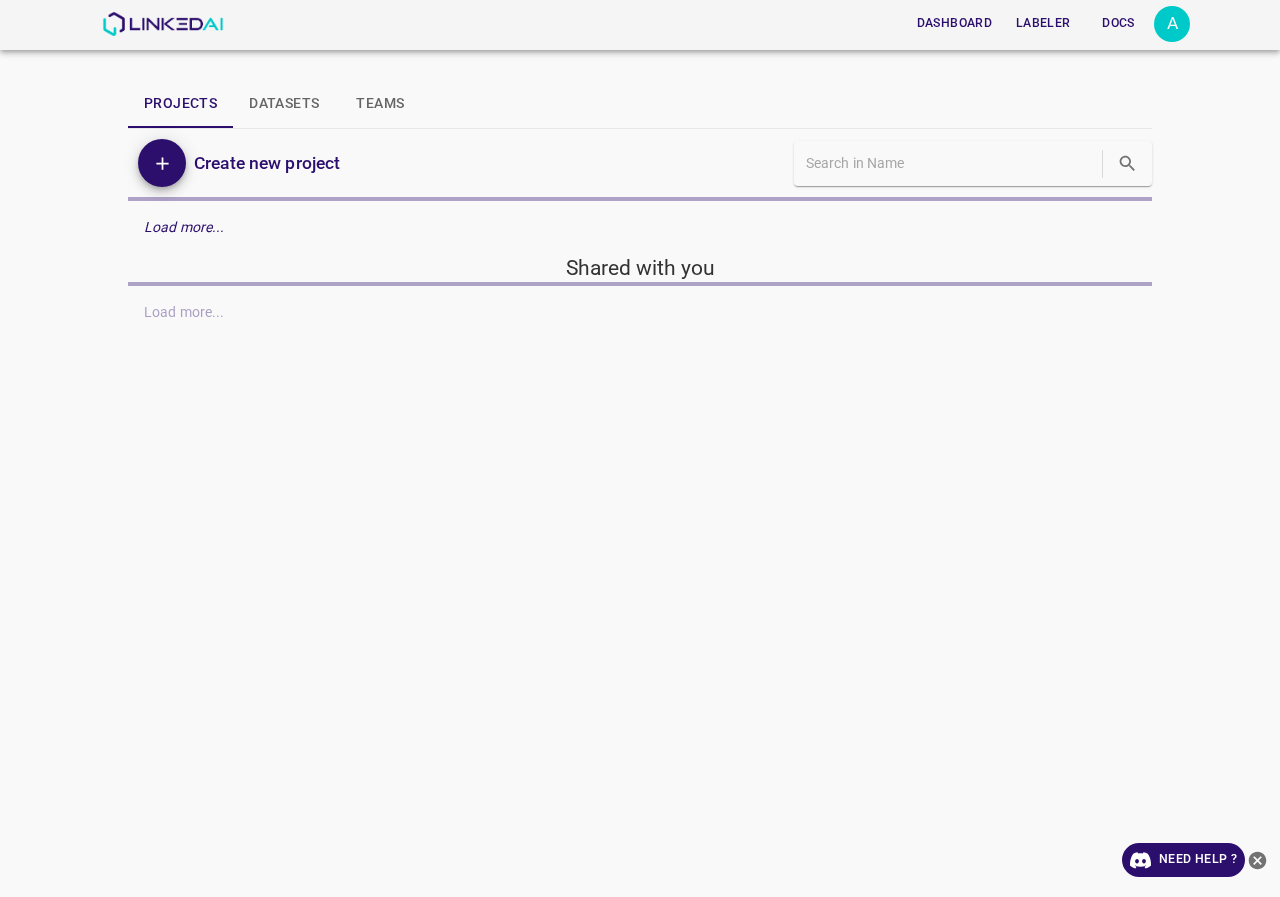 scroll, scrollTop: 0, scrollLeft: 0, axis: both 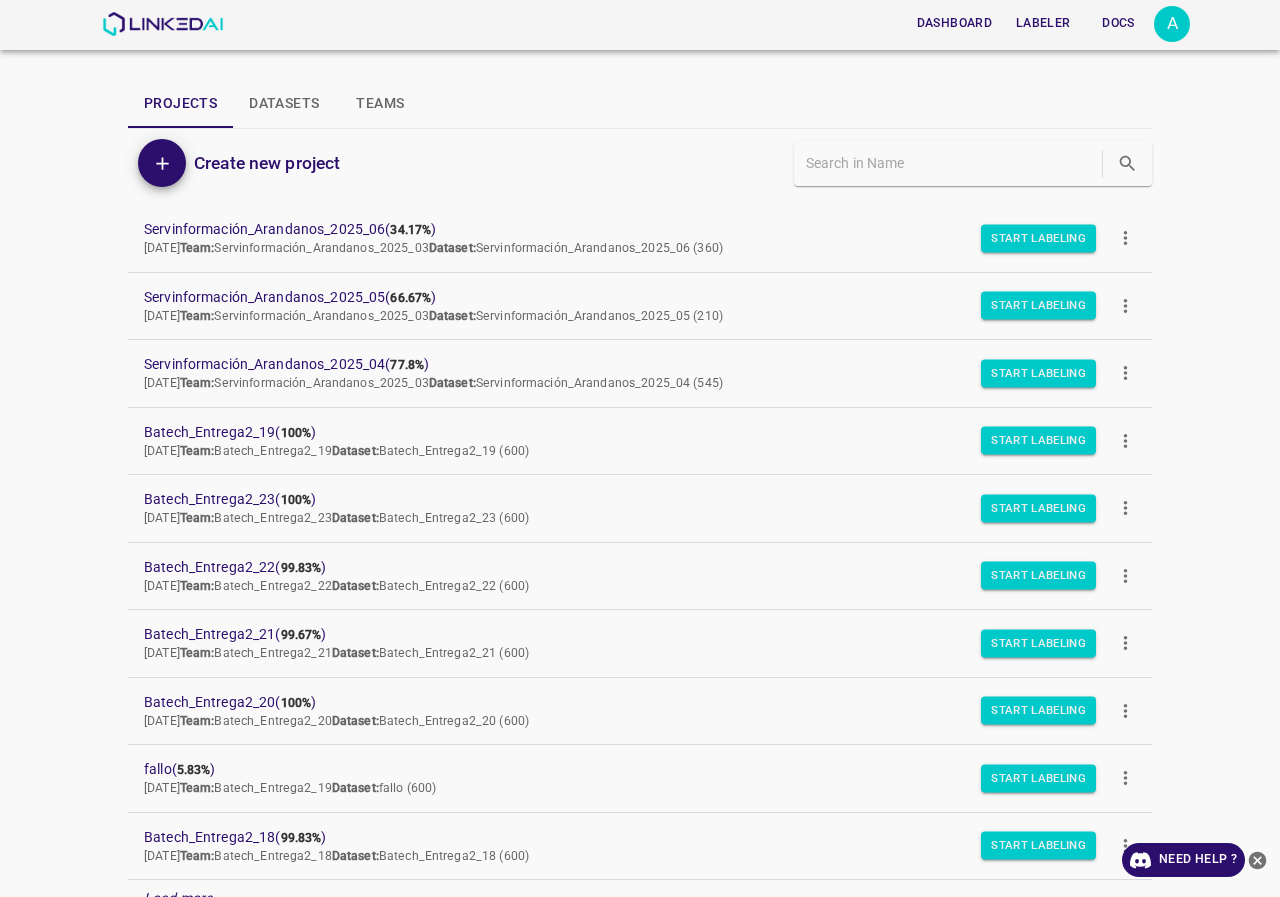 click on "Dashboard Labeler Docs A" at bounding box center [640, 25] 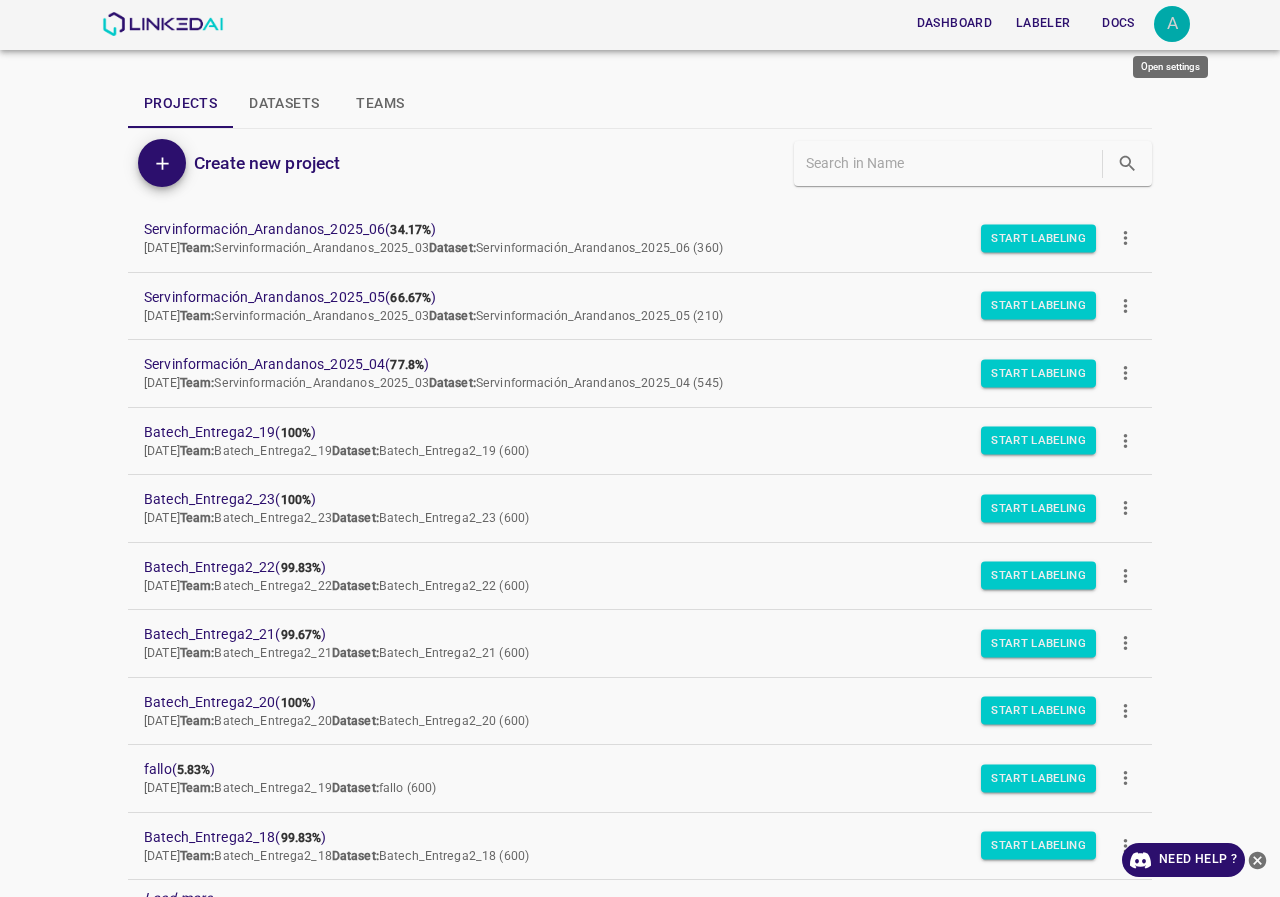click on "A" at bounding box center [1172, 24] 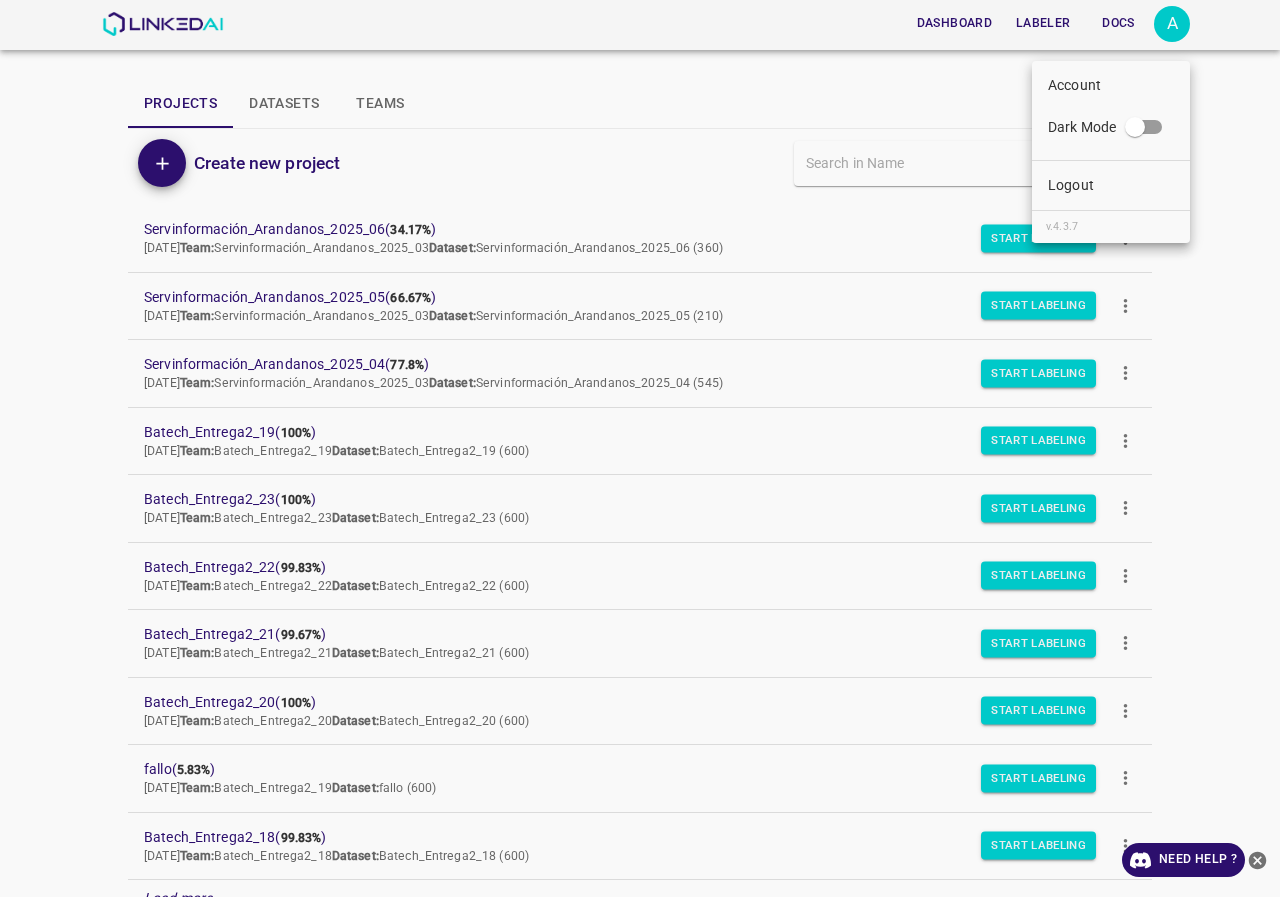 click on "Logout" at bounding box center [1071, 185] 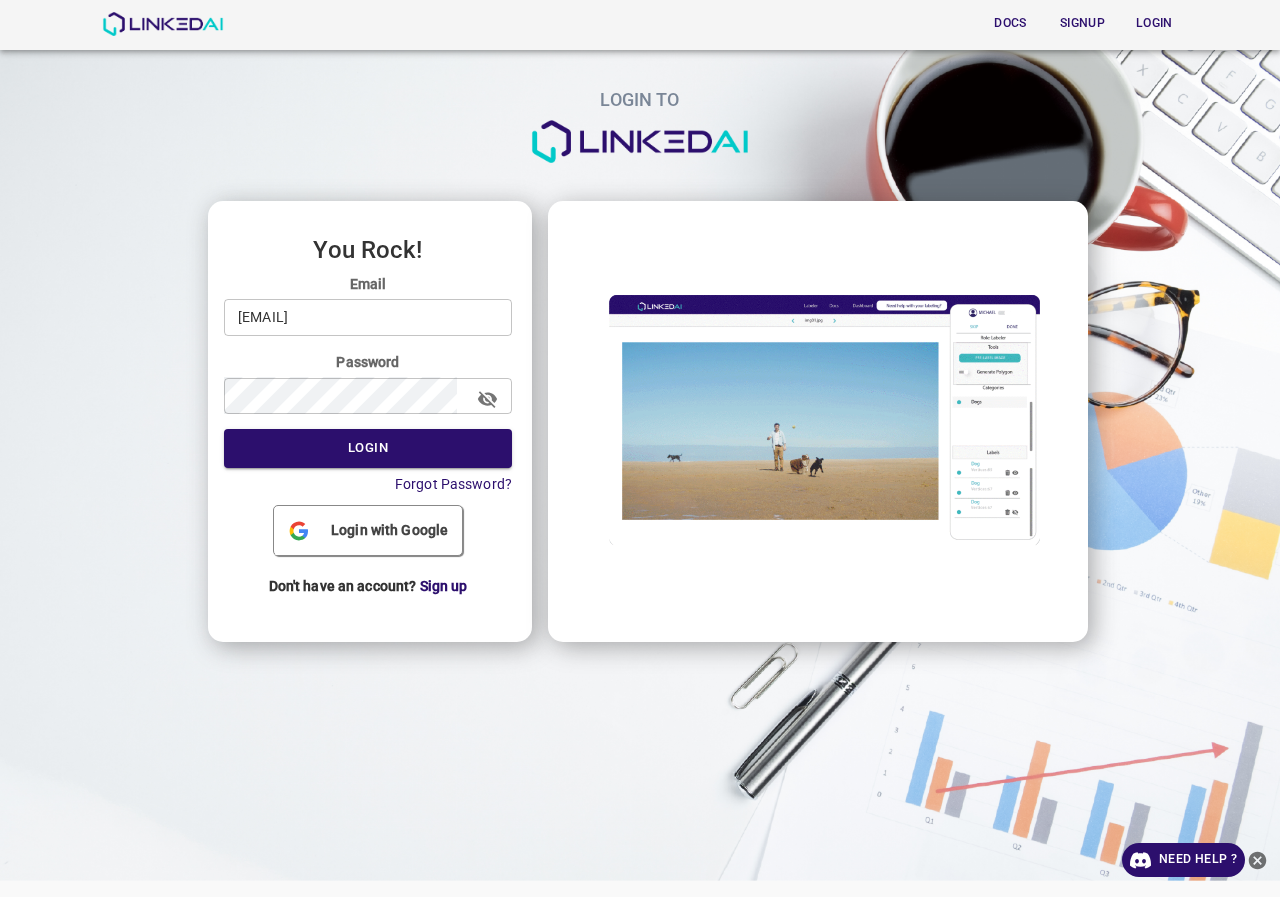 click on "[EMAIL]" at bounding box center [368, 317] 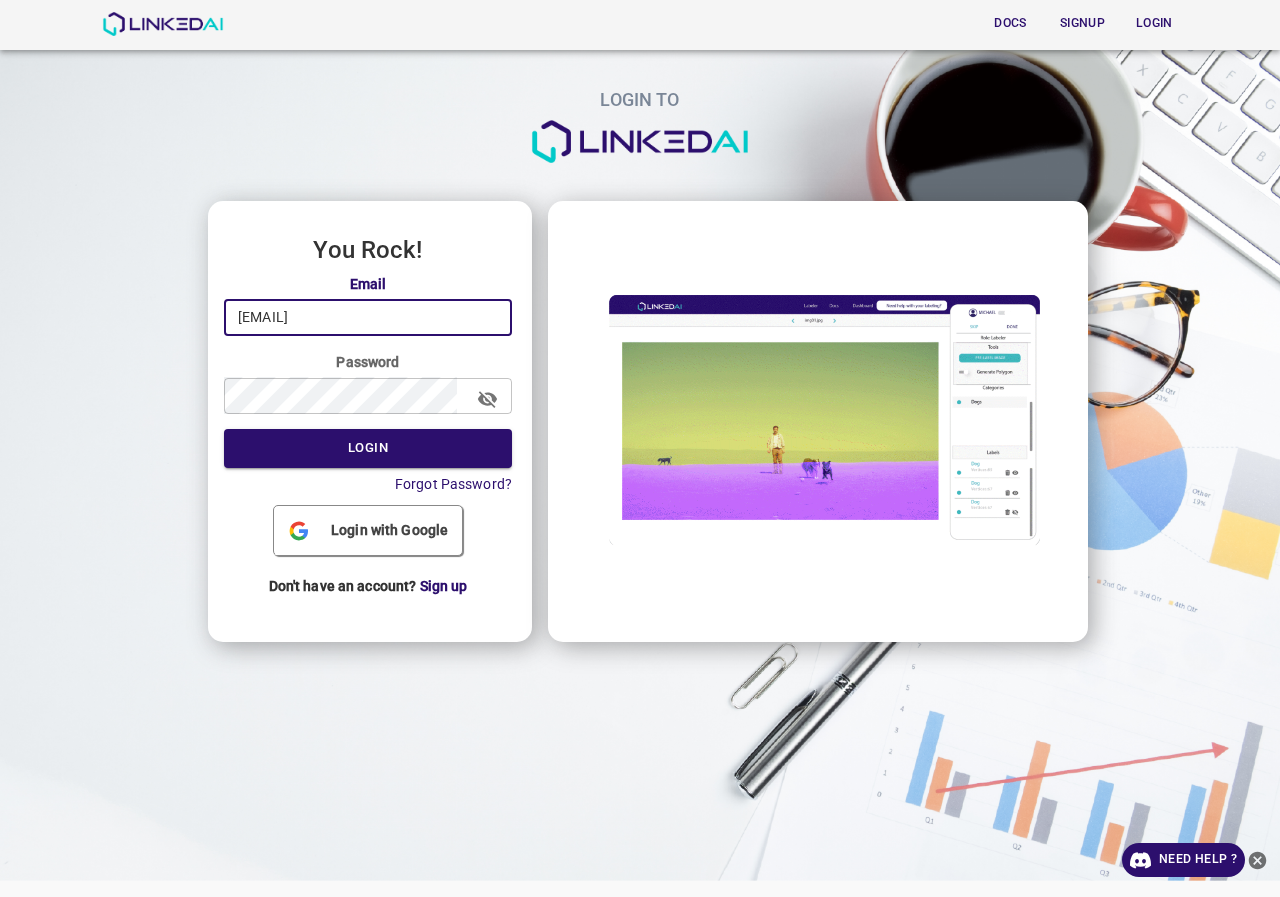 type on "[EMAIL]" 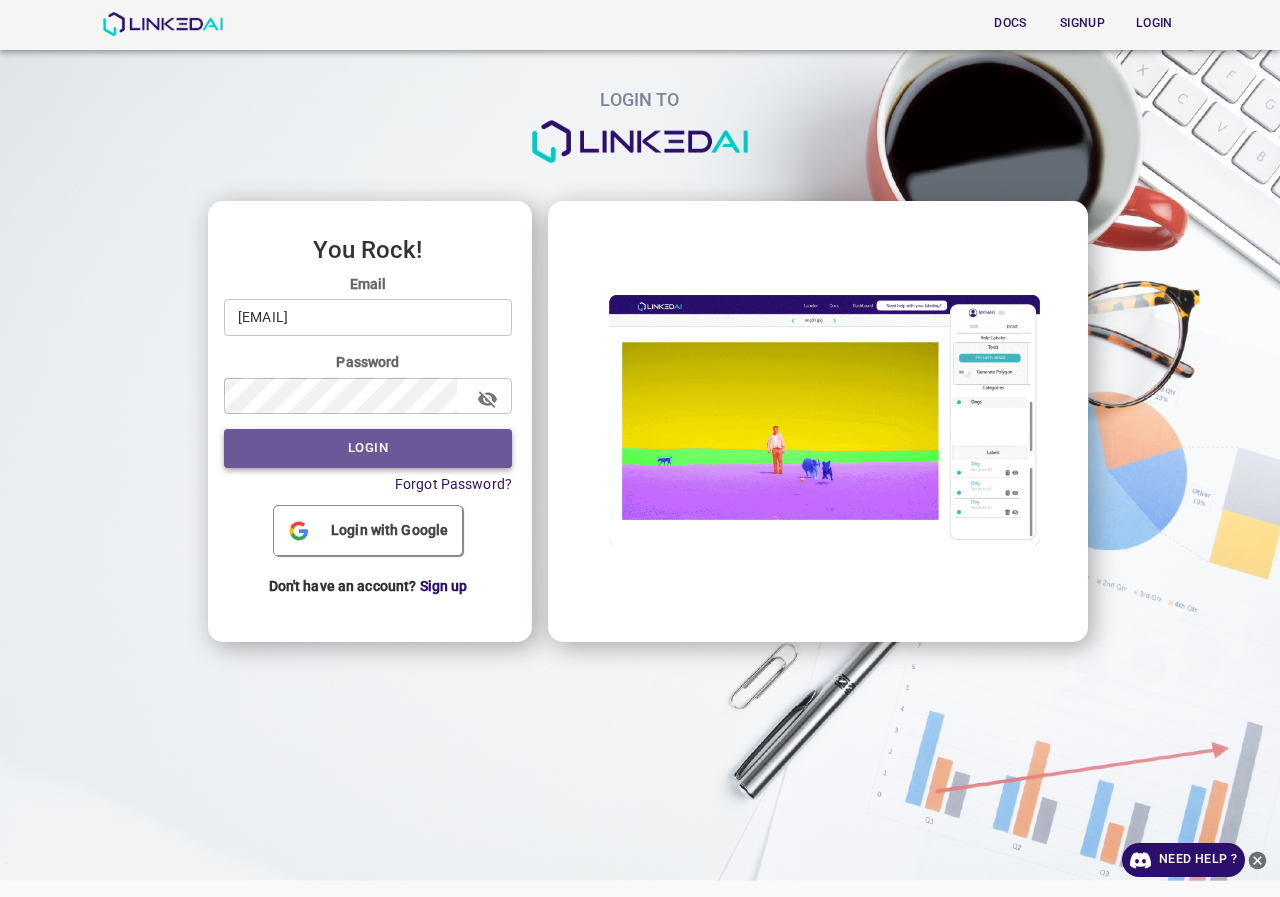 click on "Login" at bounding box center [368, 448] 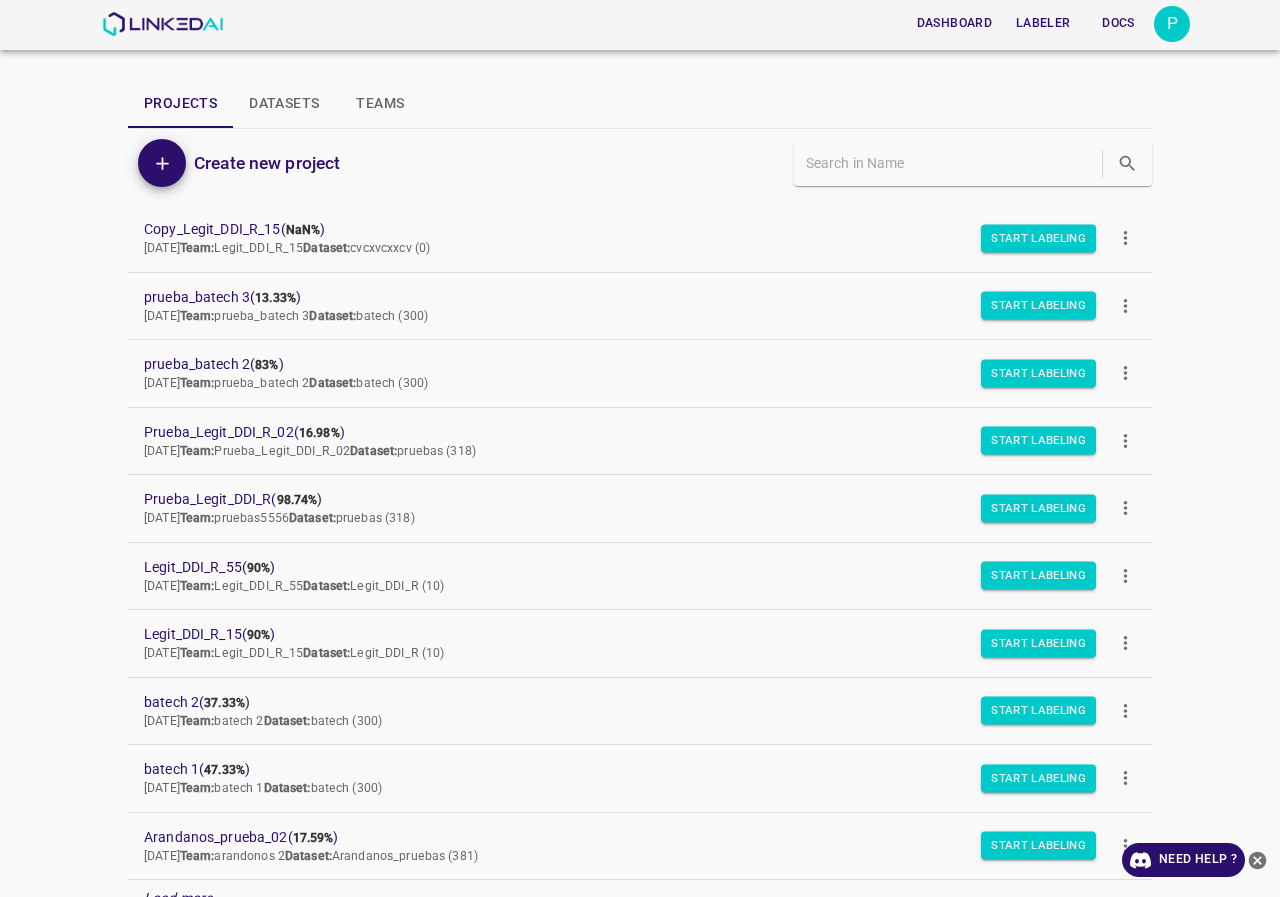 scroll, scrollTop: 100, scrollLeft: 0, axis: vertical 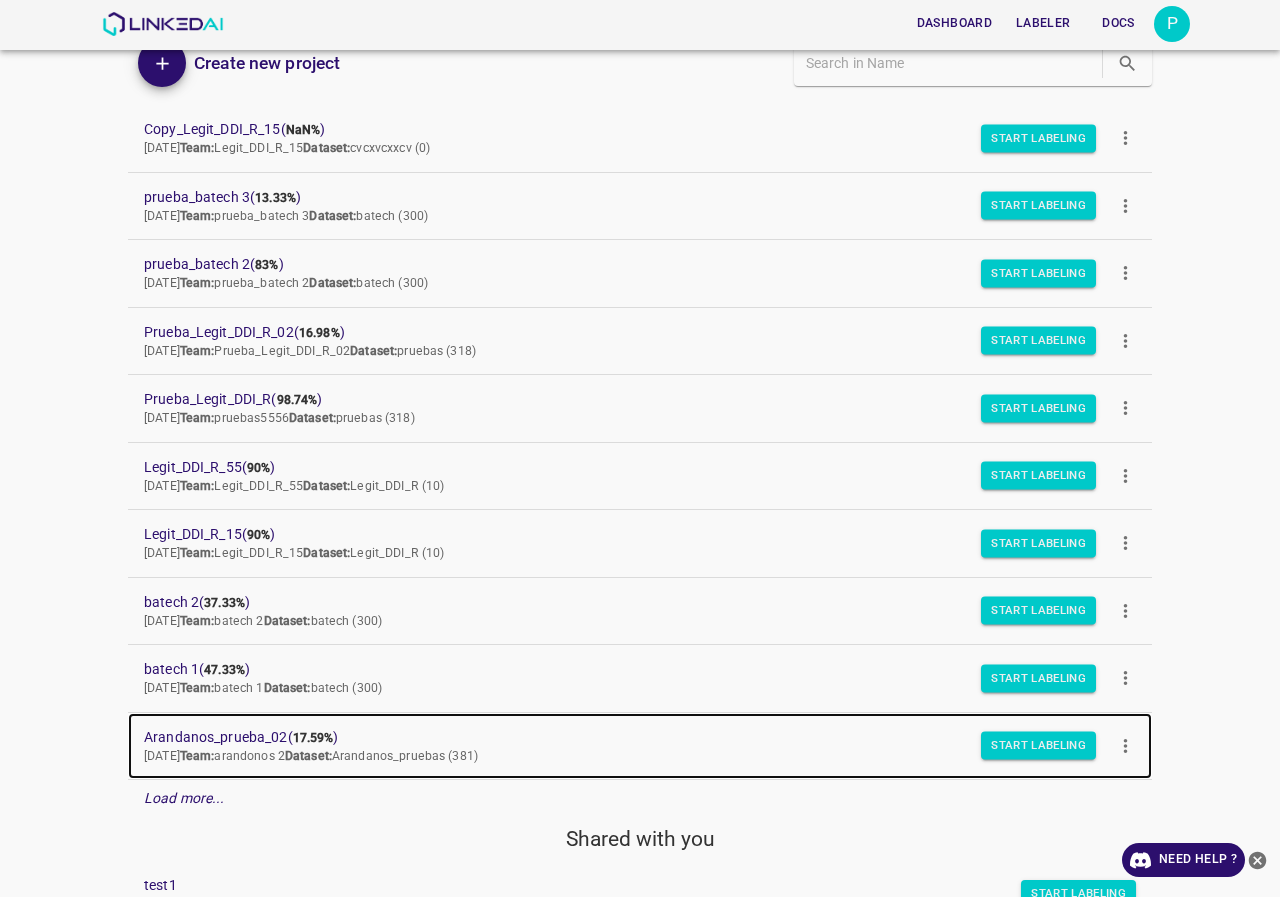 click on "[DATASET]  ( 17.59% )" at bounding box center [624, 737] 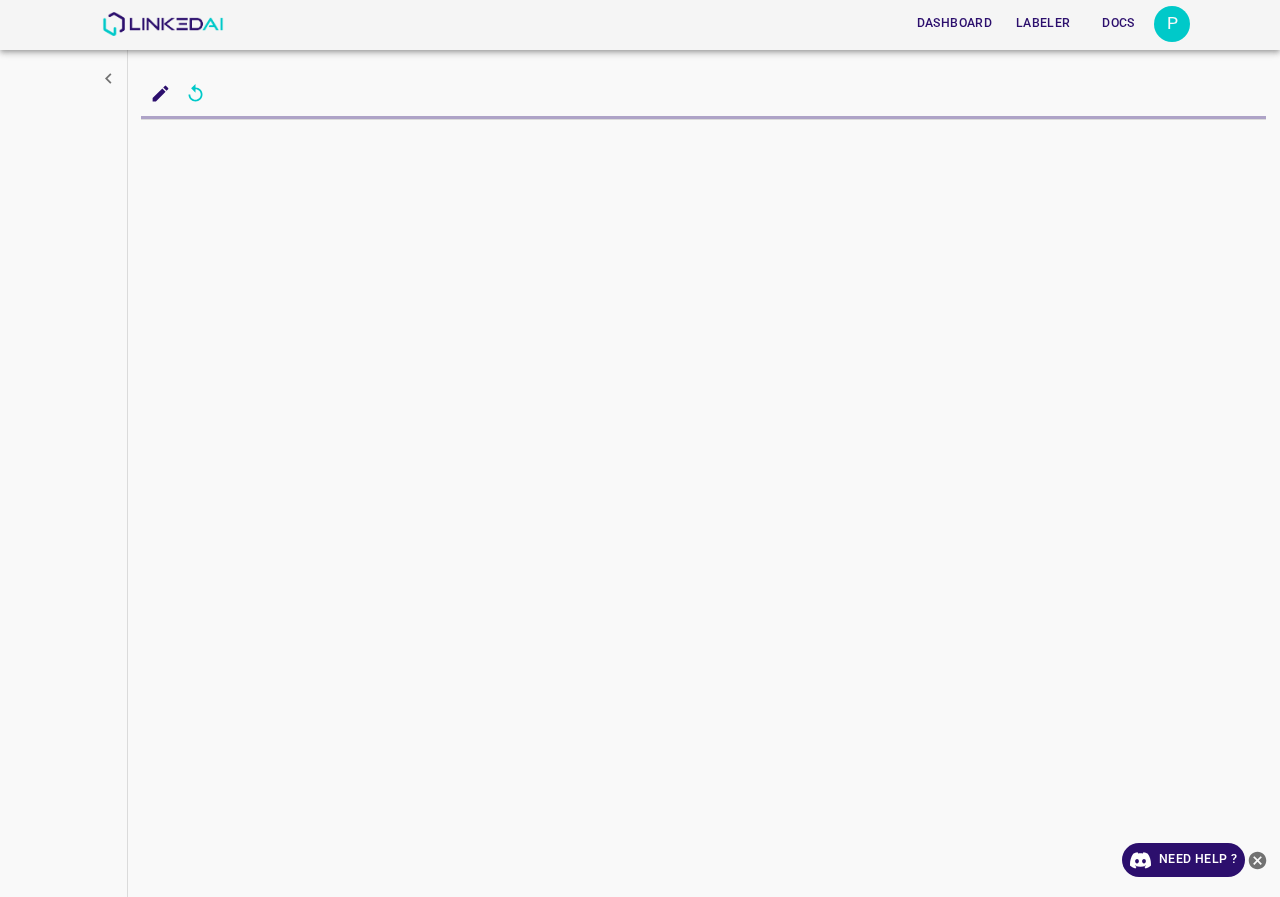 scroll, scrollTop: 0, scrollLeft: 0, axis: both 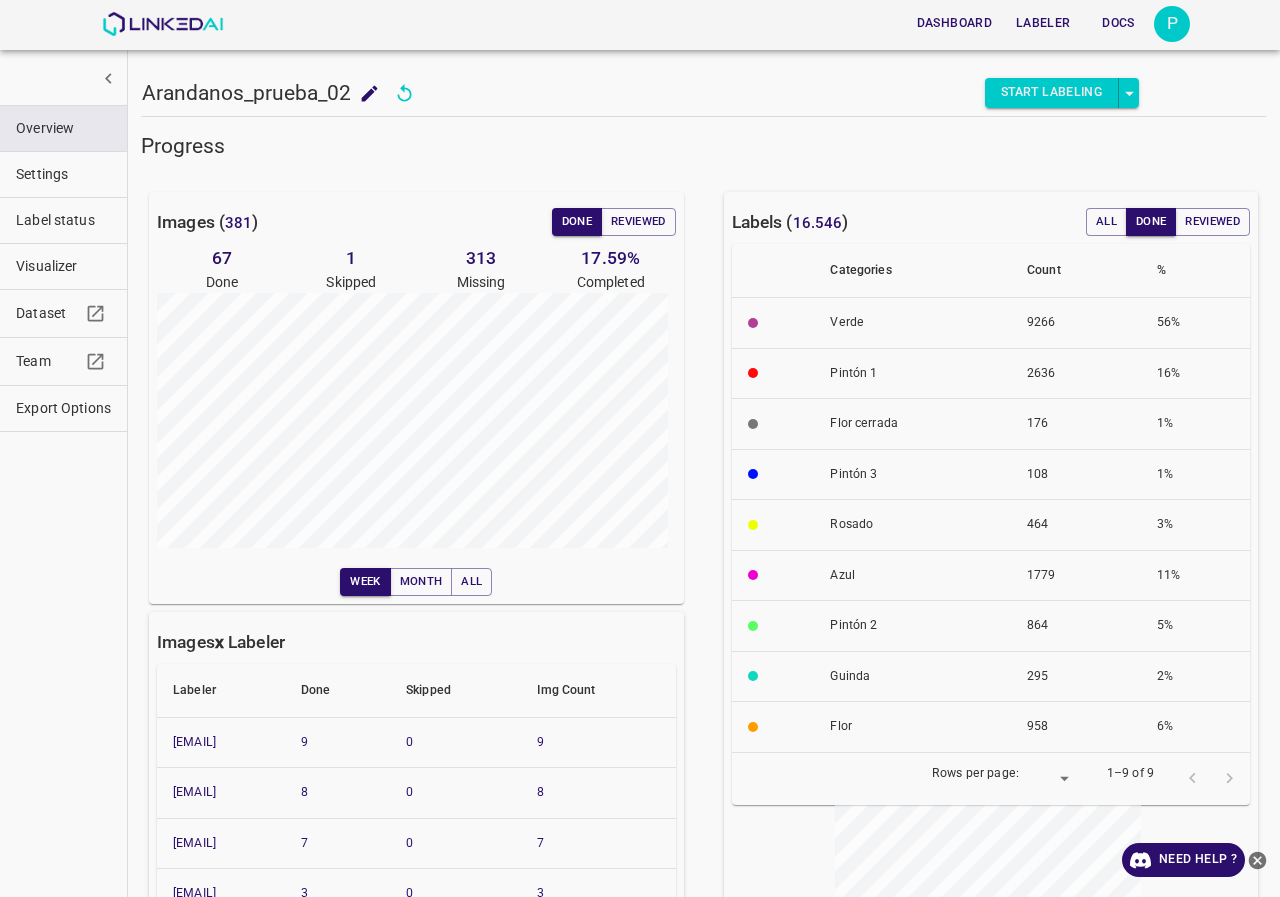 click on "Visualizer" at bounding box center (63, 266) 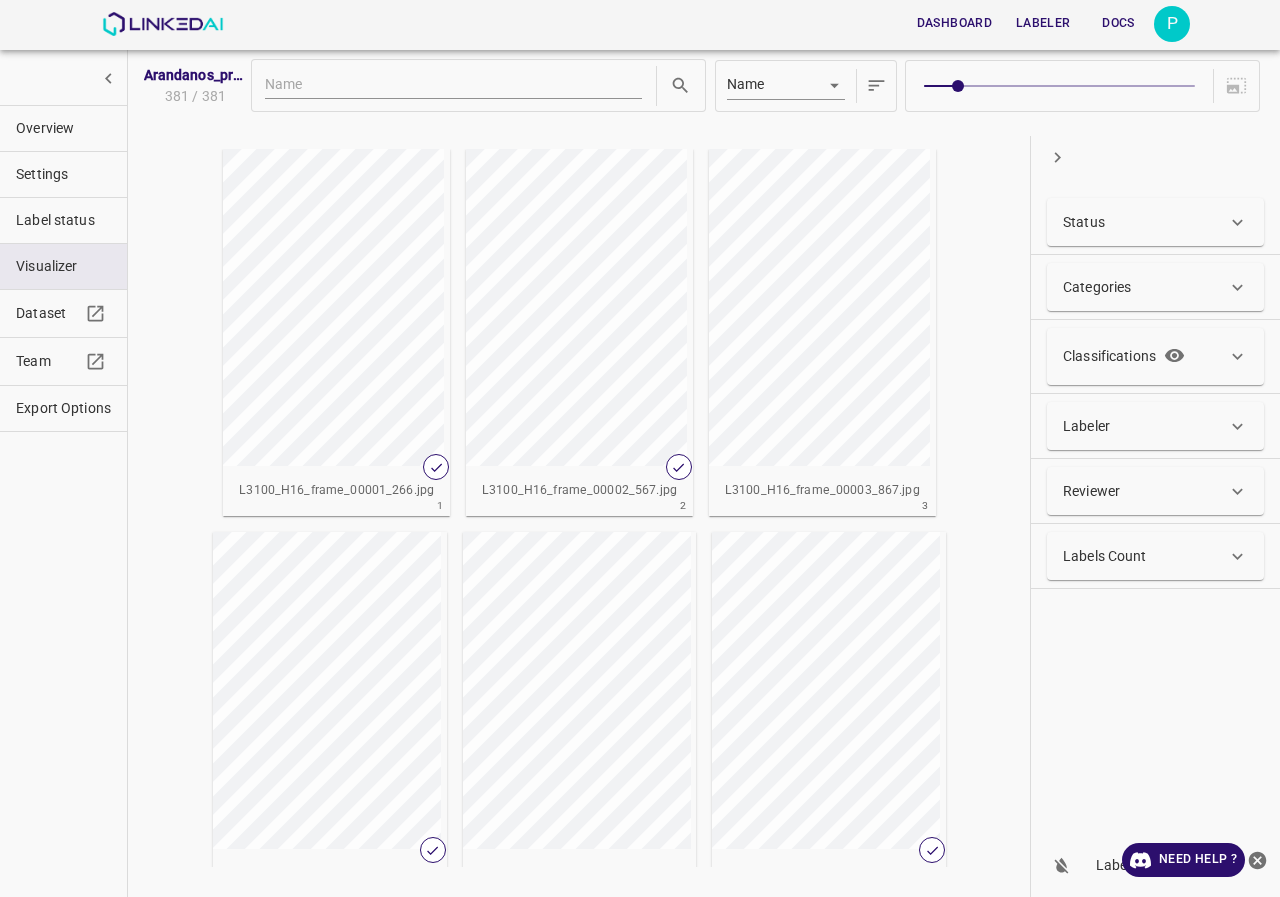click on "Labeler" at bounding box center [1145, 426] 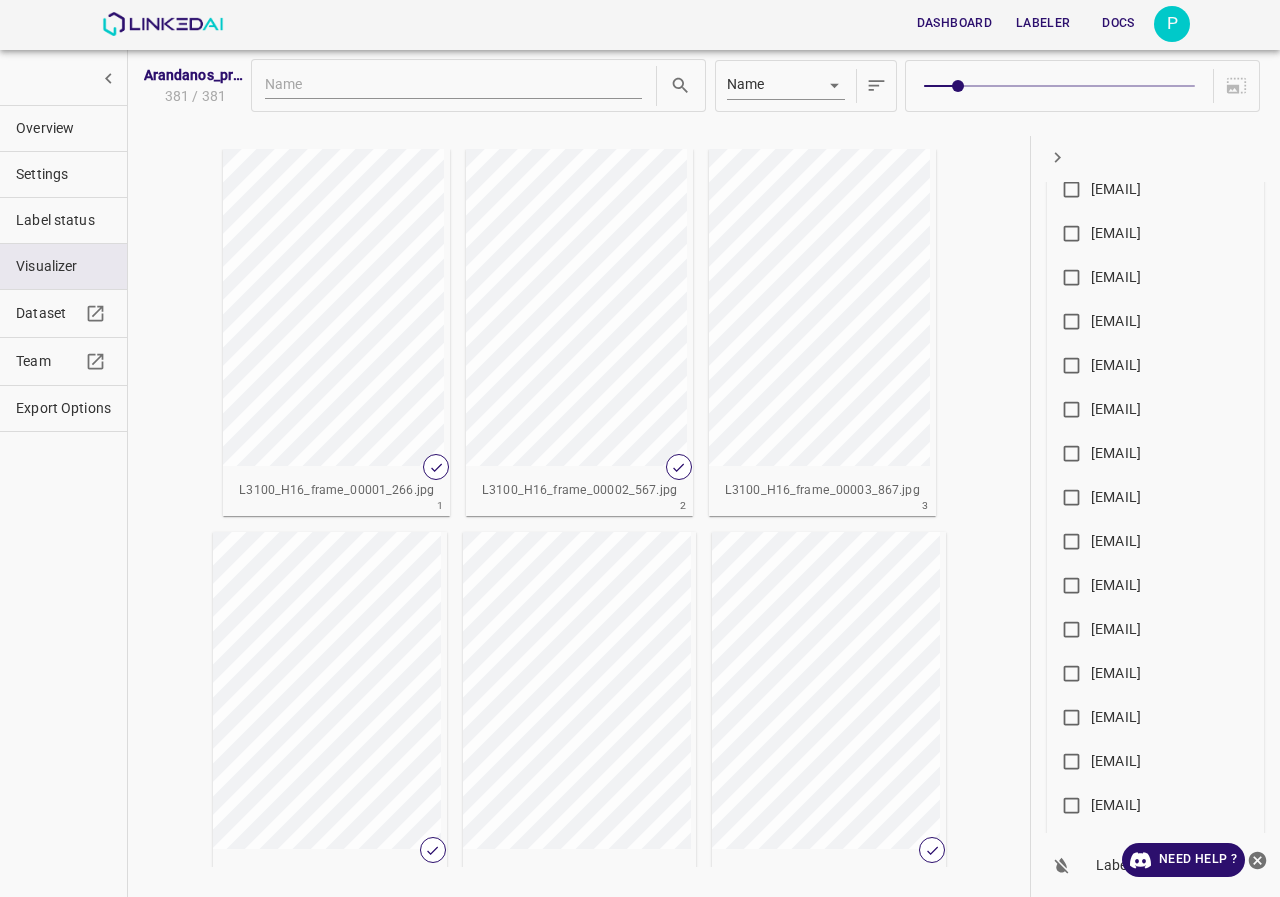 scroll, scrollTop: 2100, scrollLeft: 0, axis: vertical 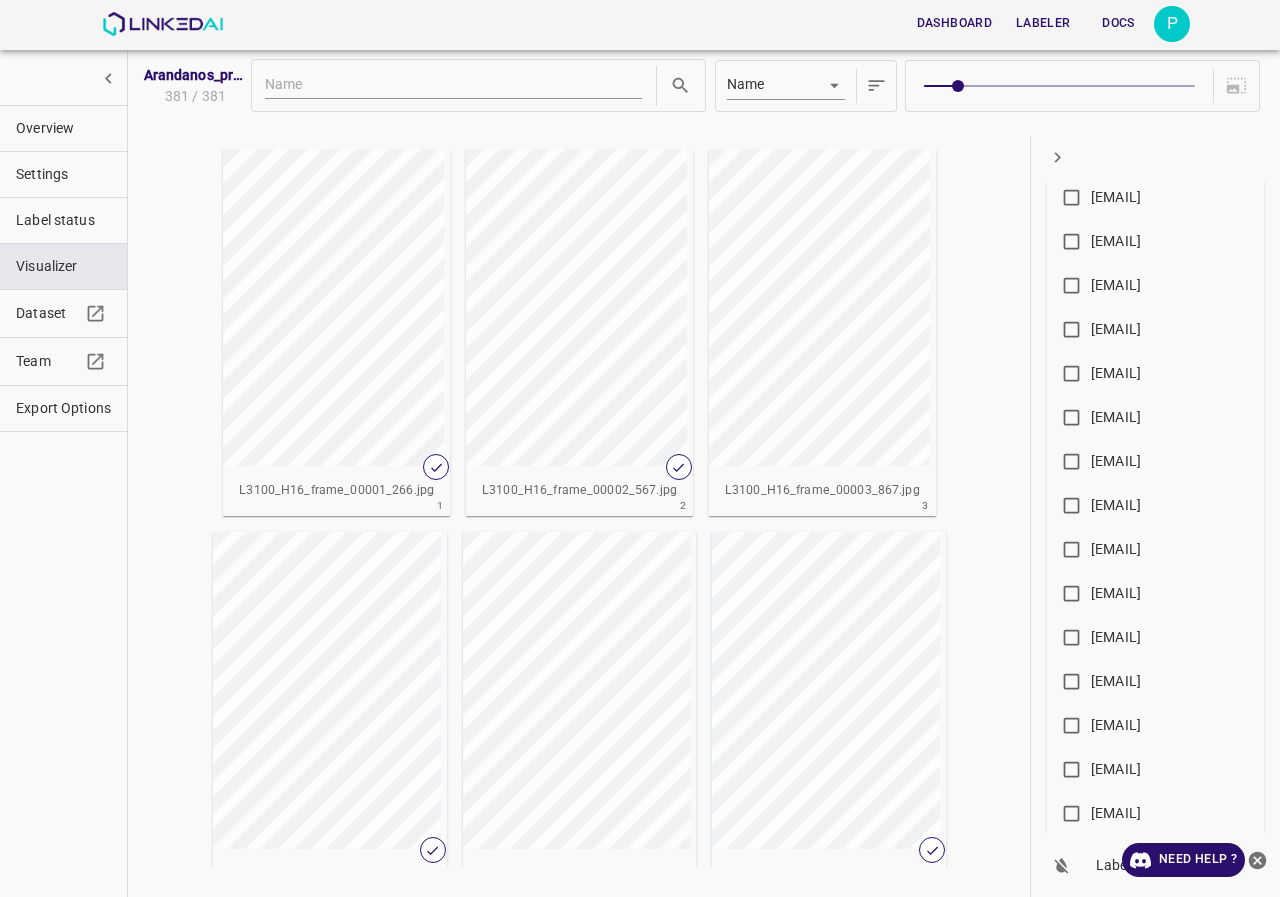 click on "[EMAIL]" at bounding box center (1116, 725) 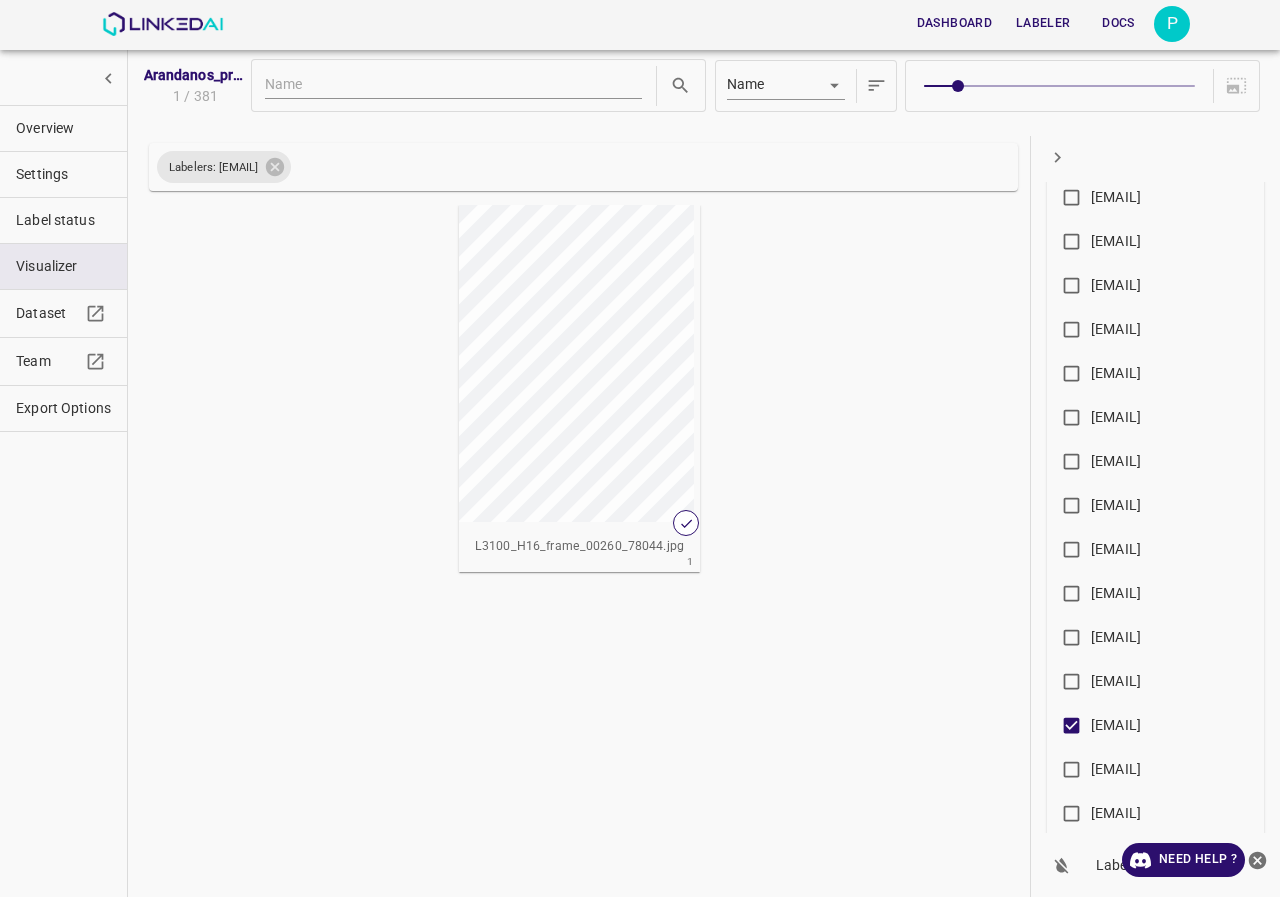 click at bounding box center [548, 363] 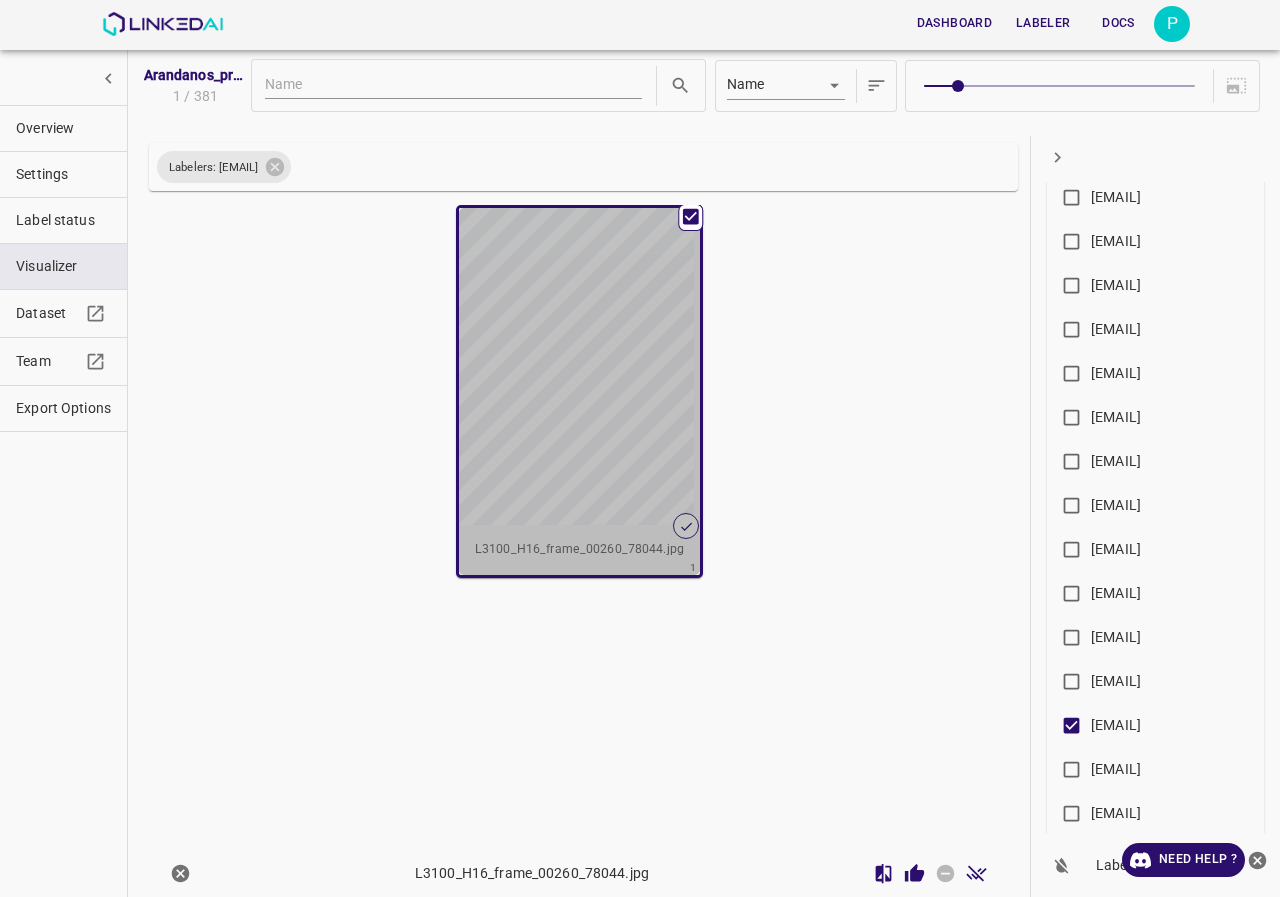 click at bounding box center [548, 366] 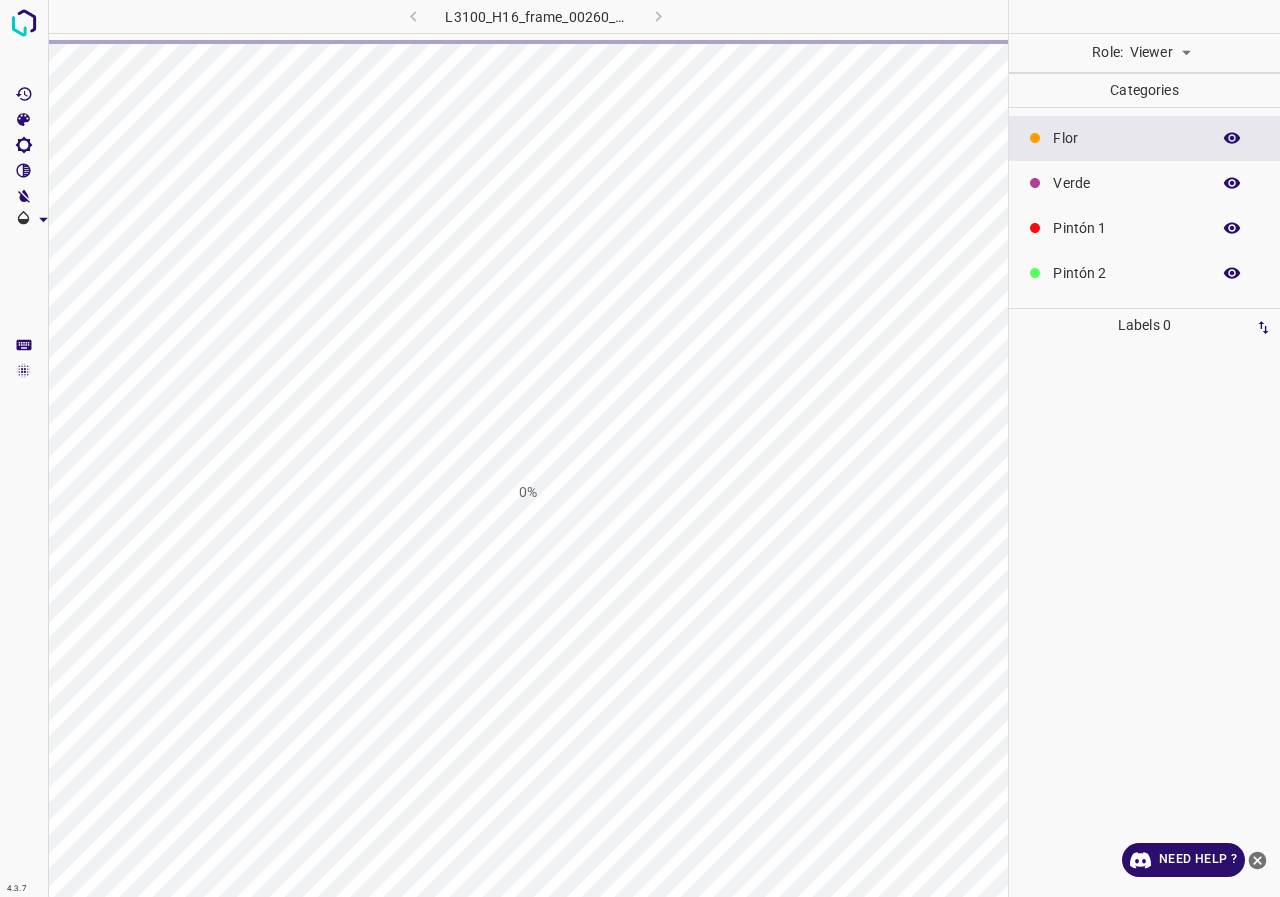 scroll, scrollTop: 0, scrollLeft: 0, axis: both 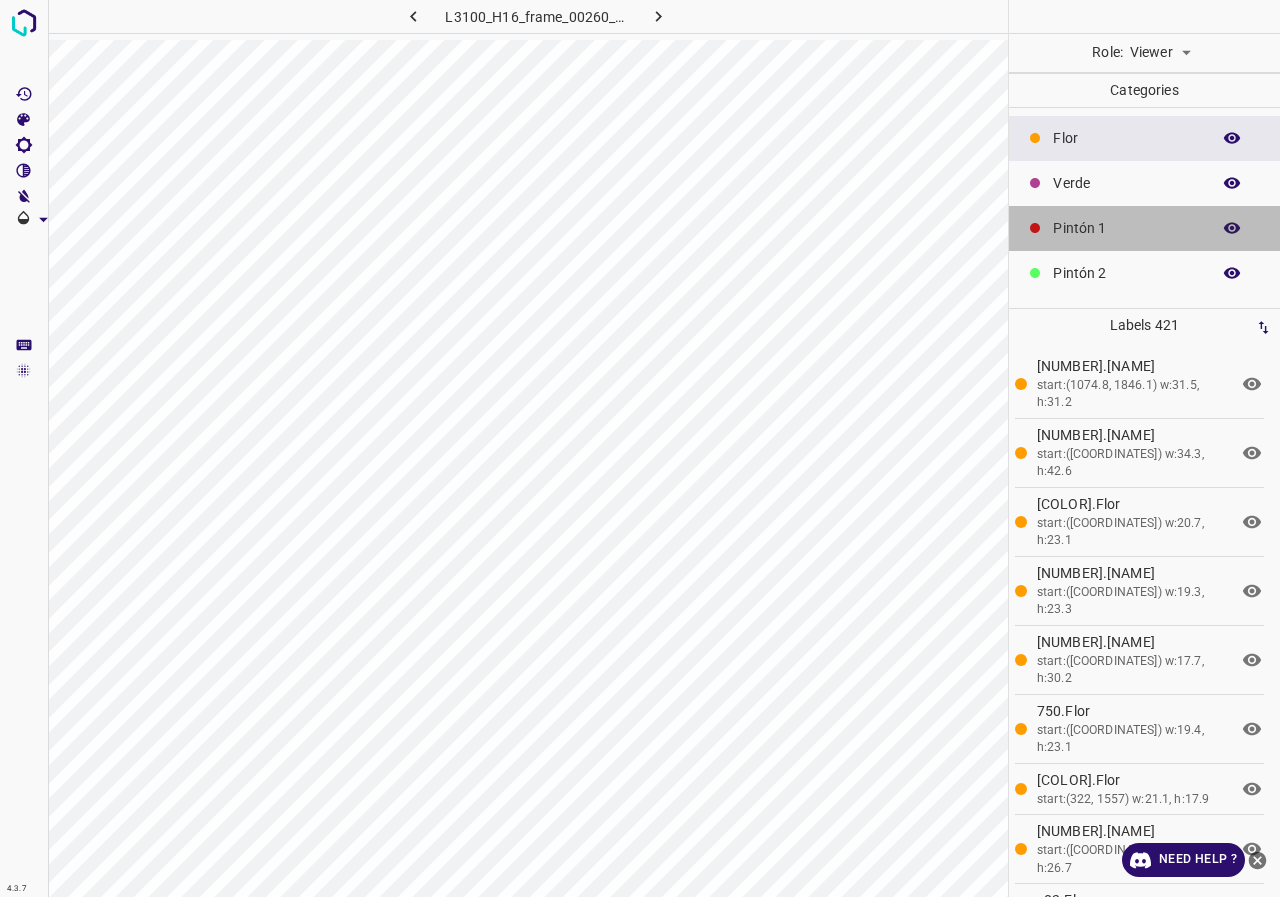 click on "Pintón 1" at bounding box center [1144, 228] 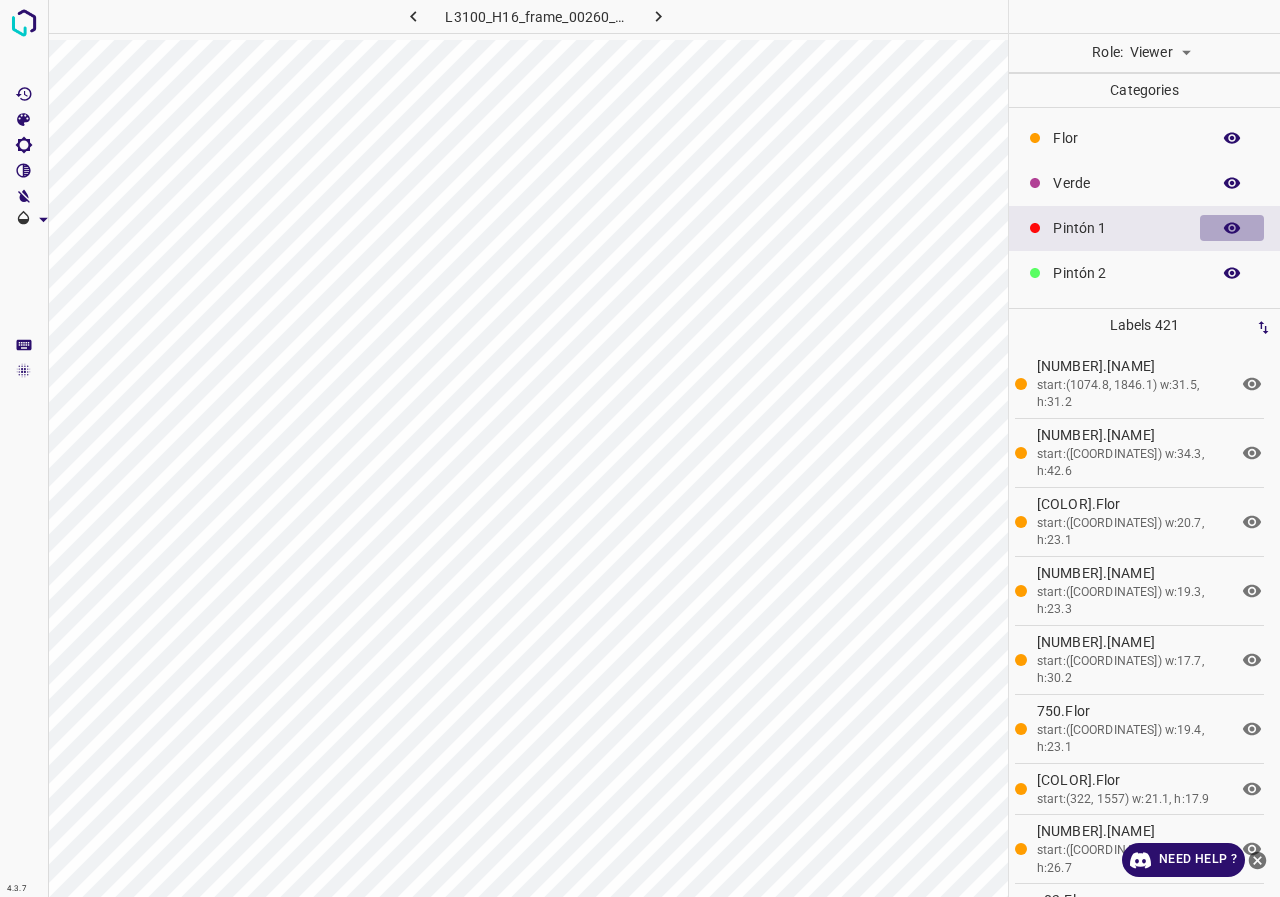 click 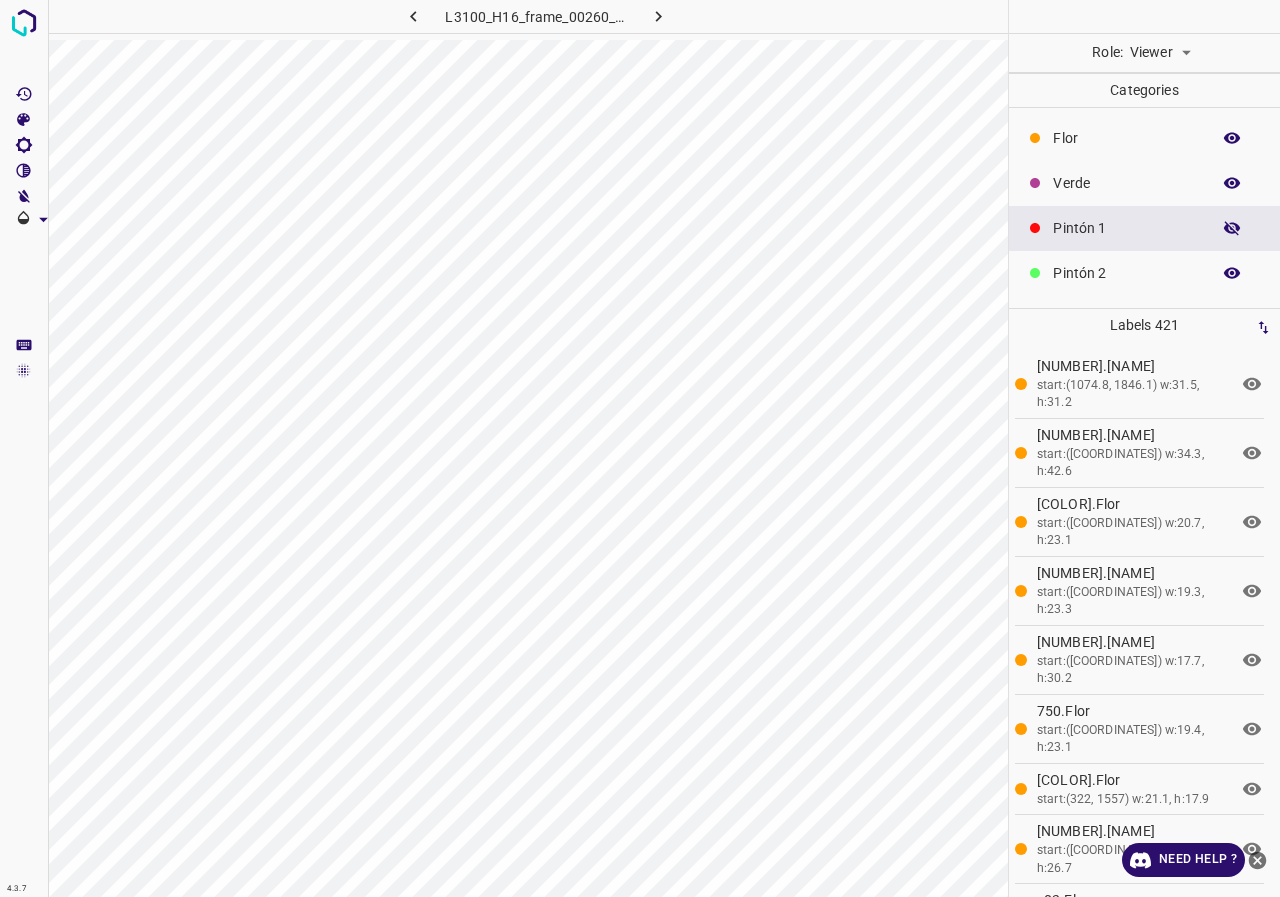 click 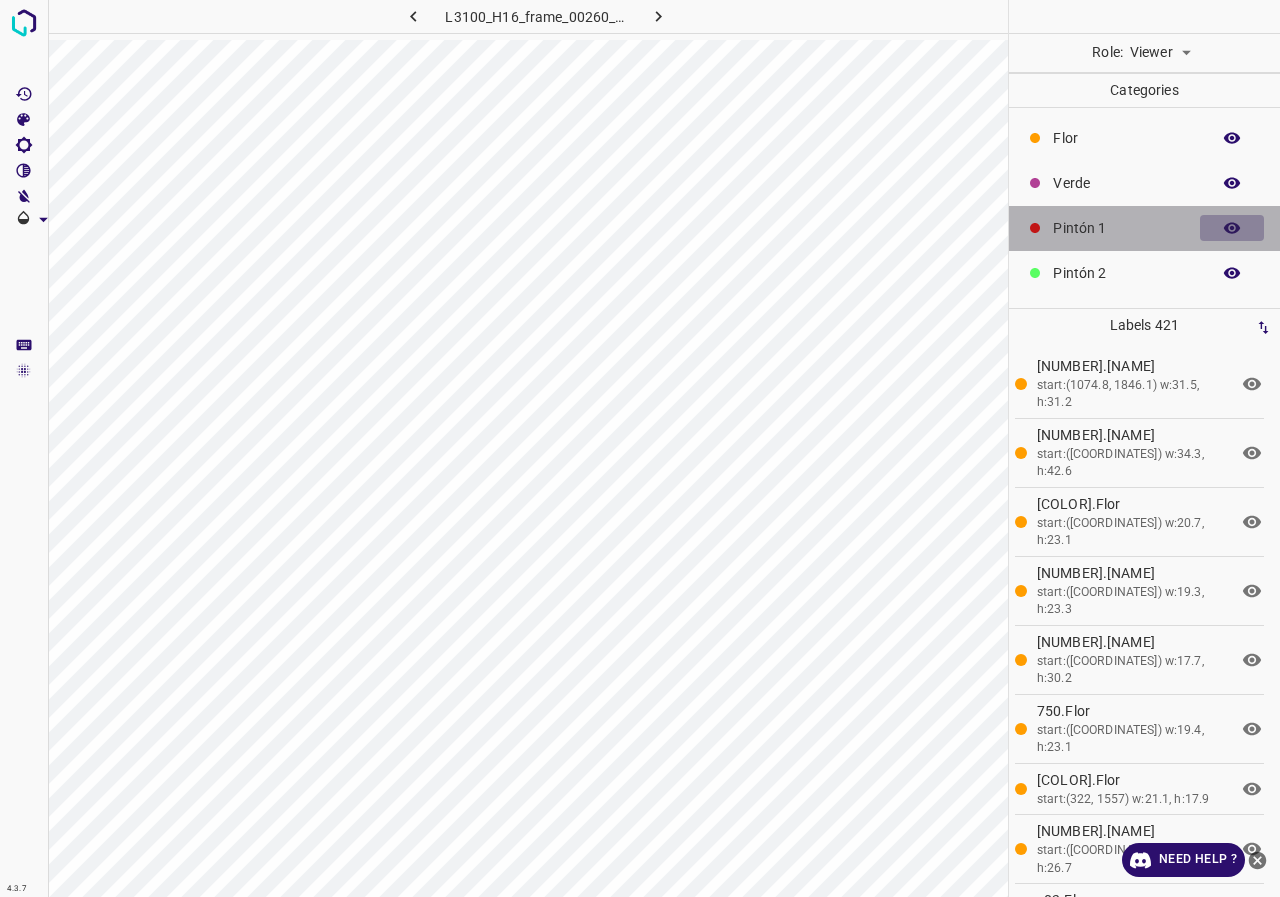 click at bounding box center [1232, 228] 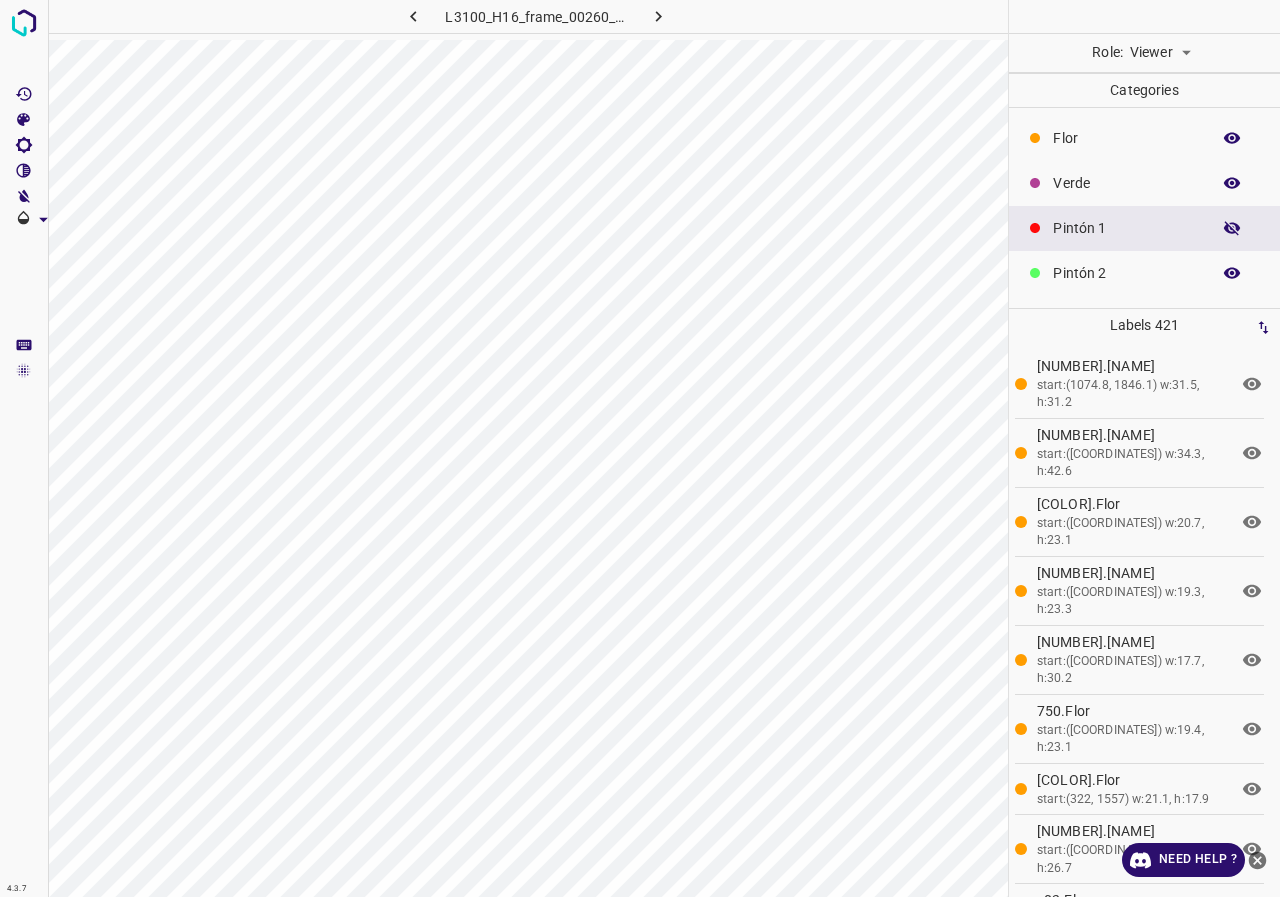 click 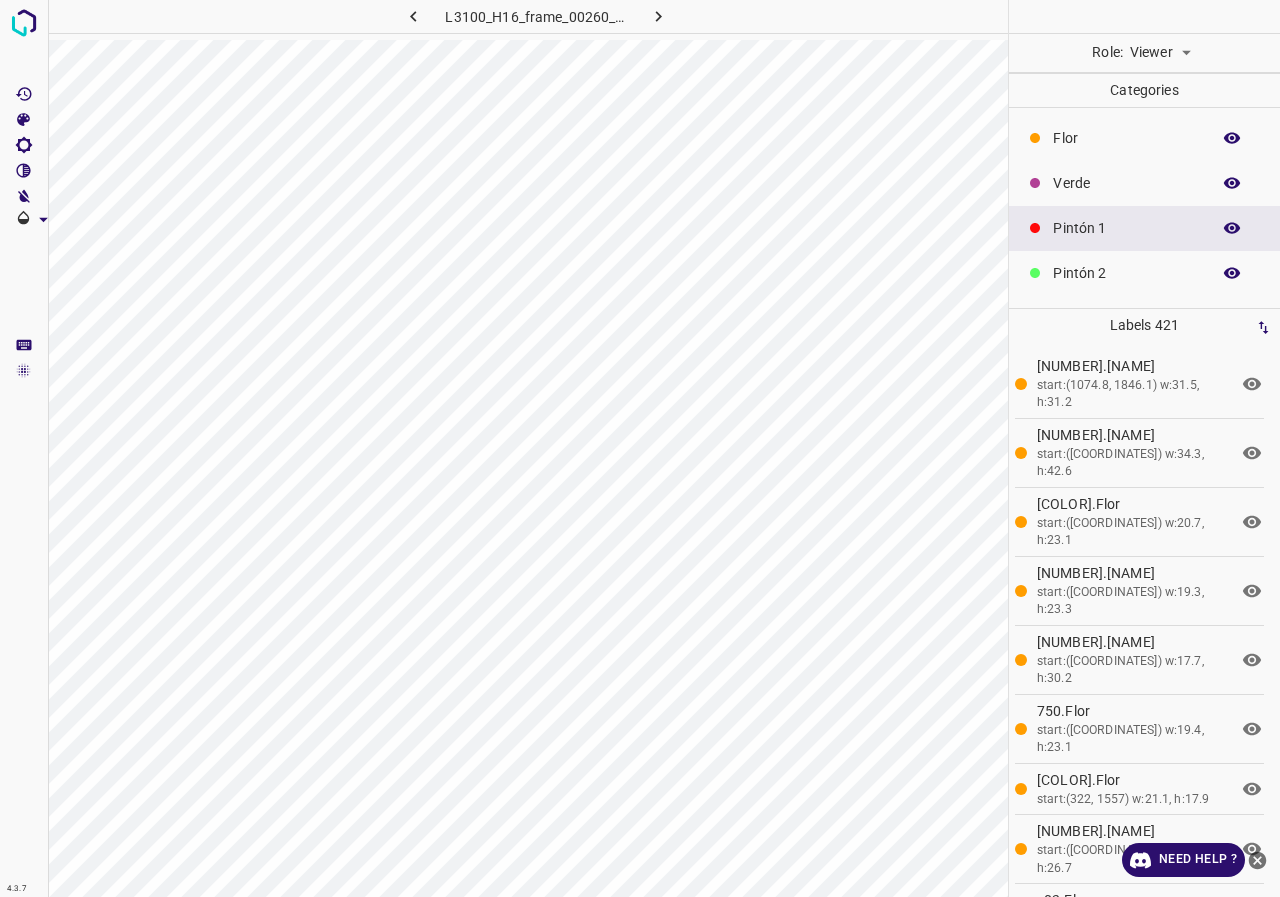 click 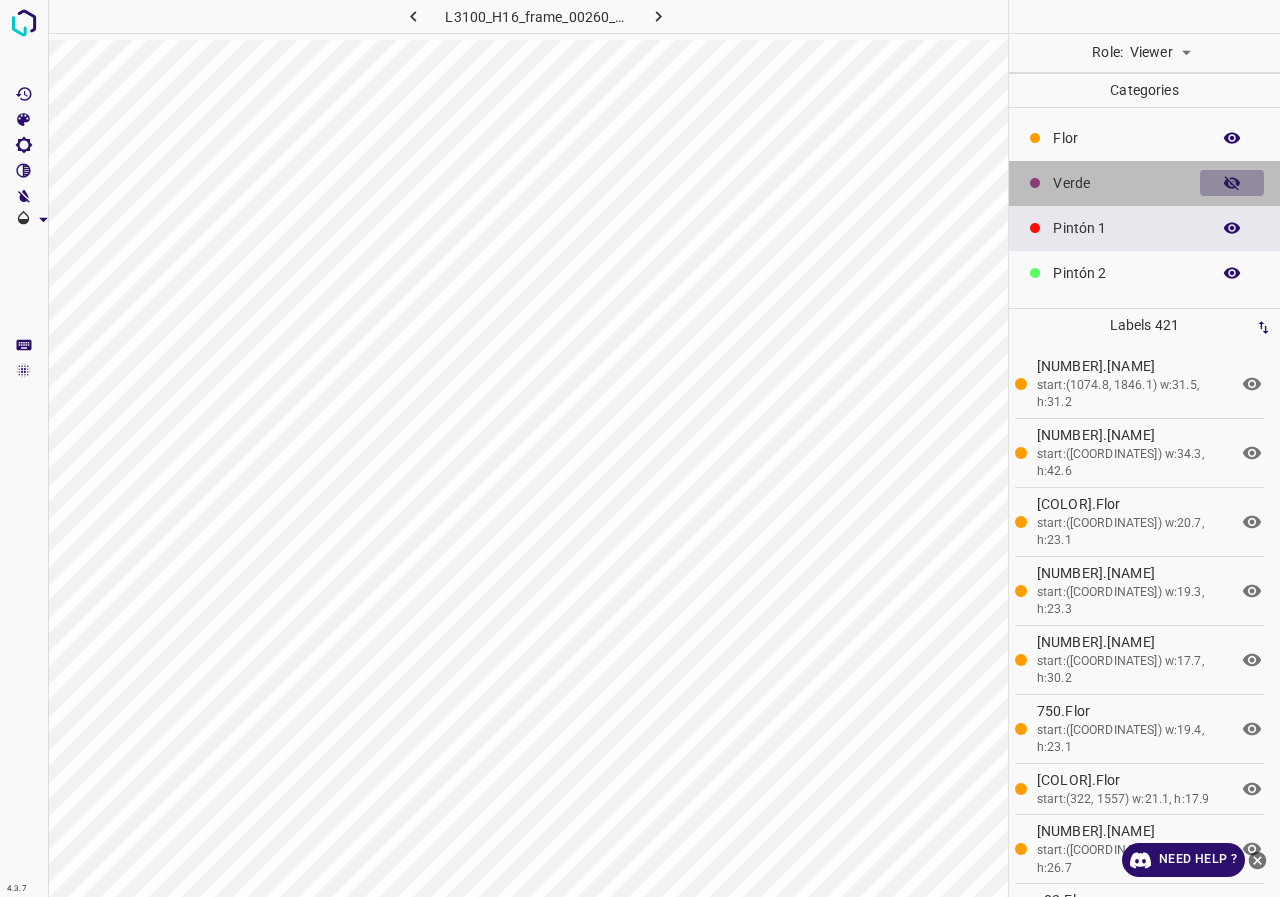 click 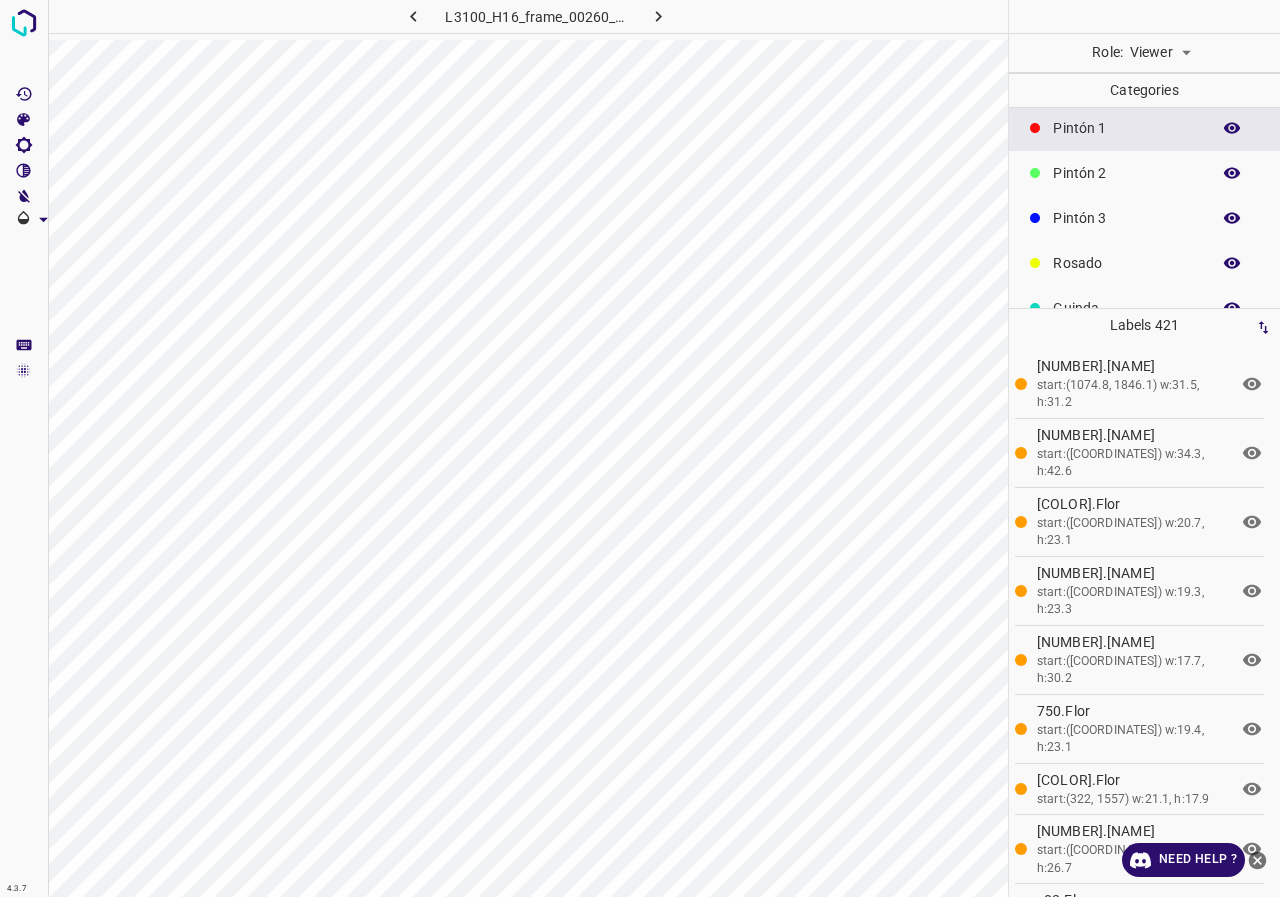 scroll, scrollTop: 0, scrollLeft: 0, axis: both 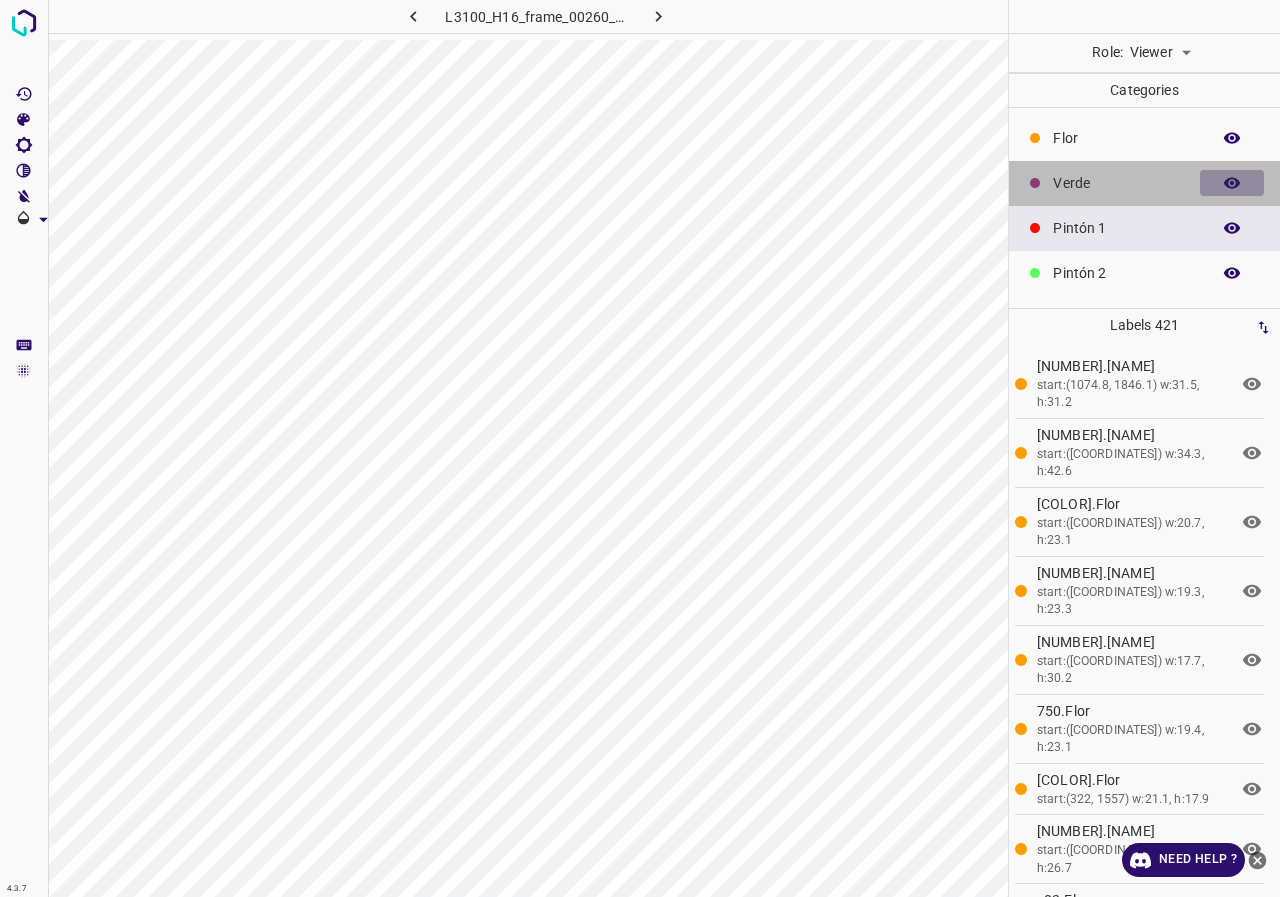 click at bounding box center (1232, 183) 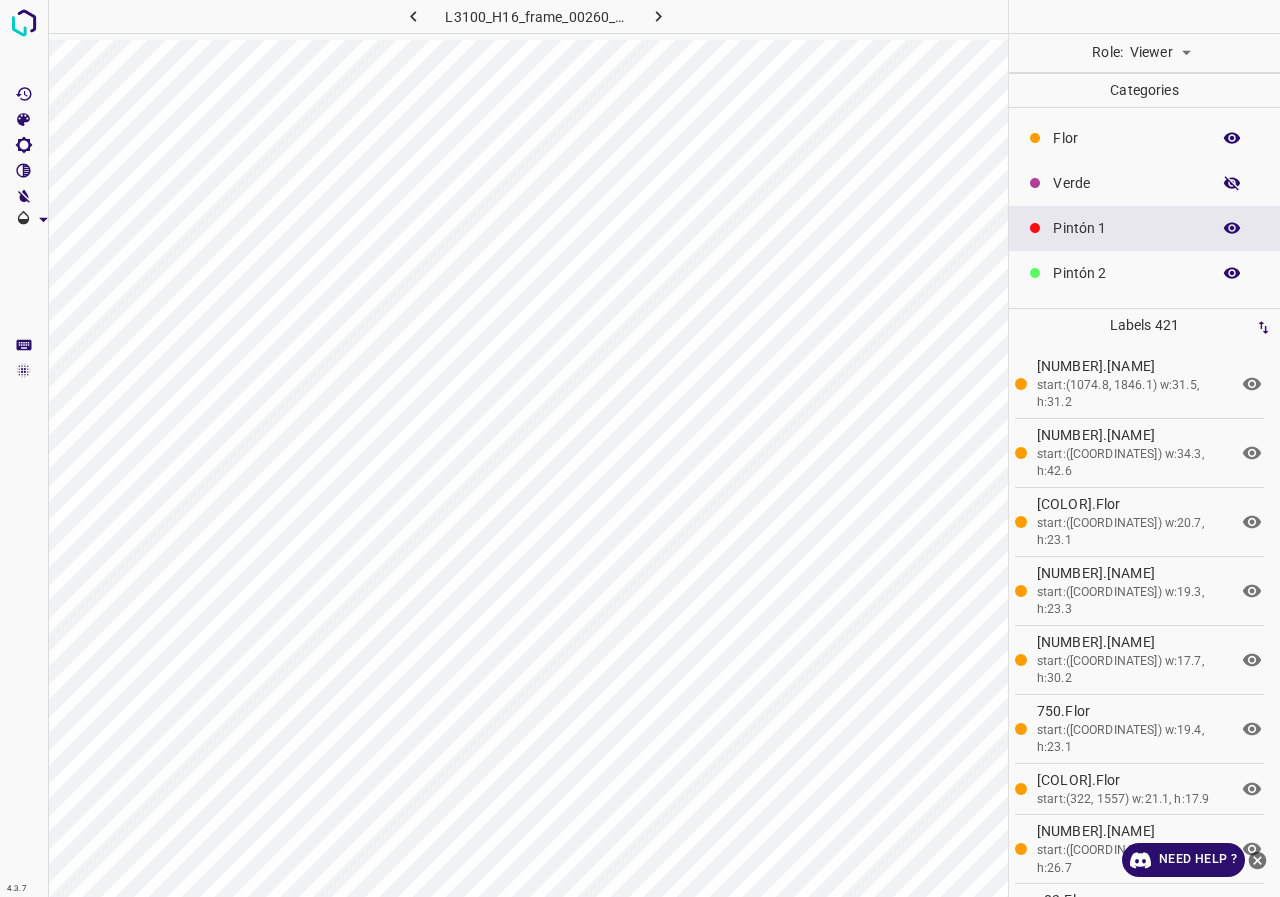 click at bounding box center [1232, 183] 